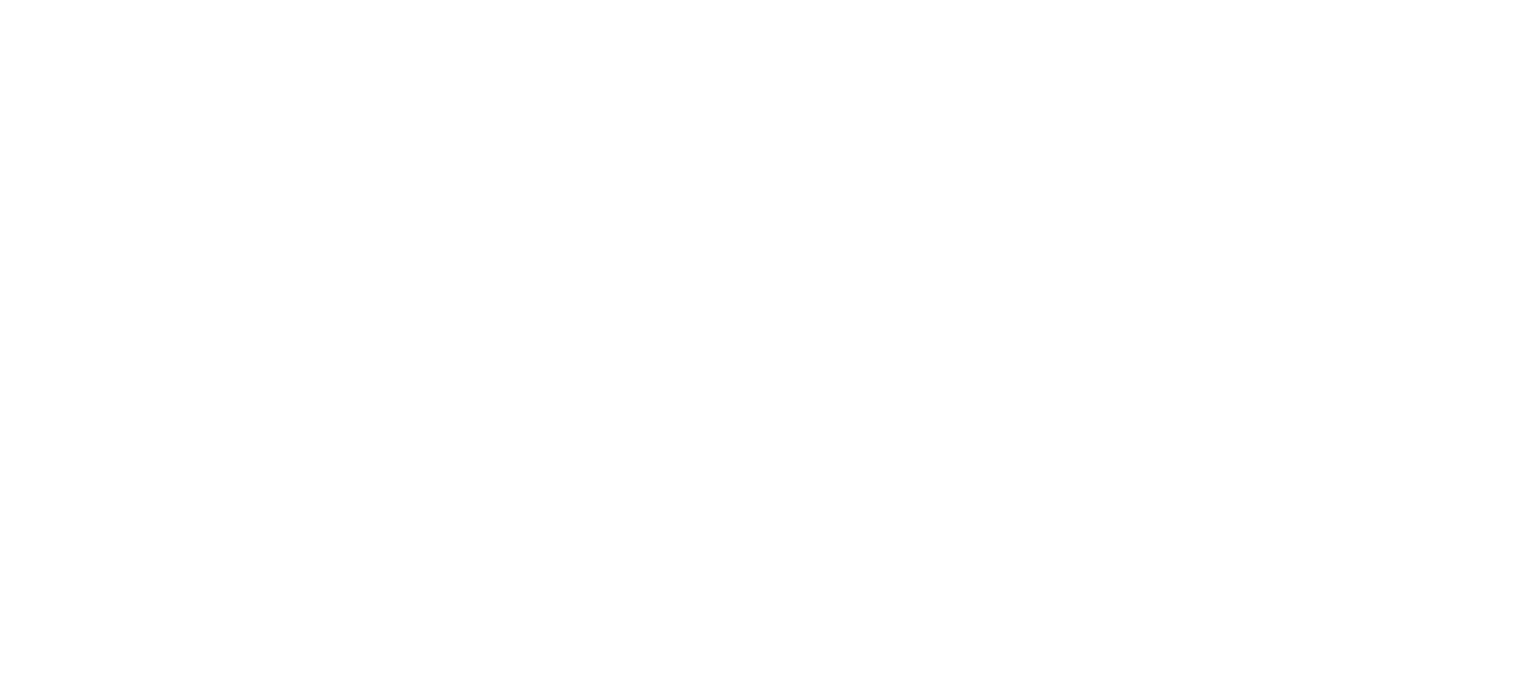 scroll, scrollTop: 0, scrollLeft: 0, axis: both 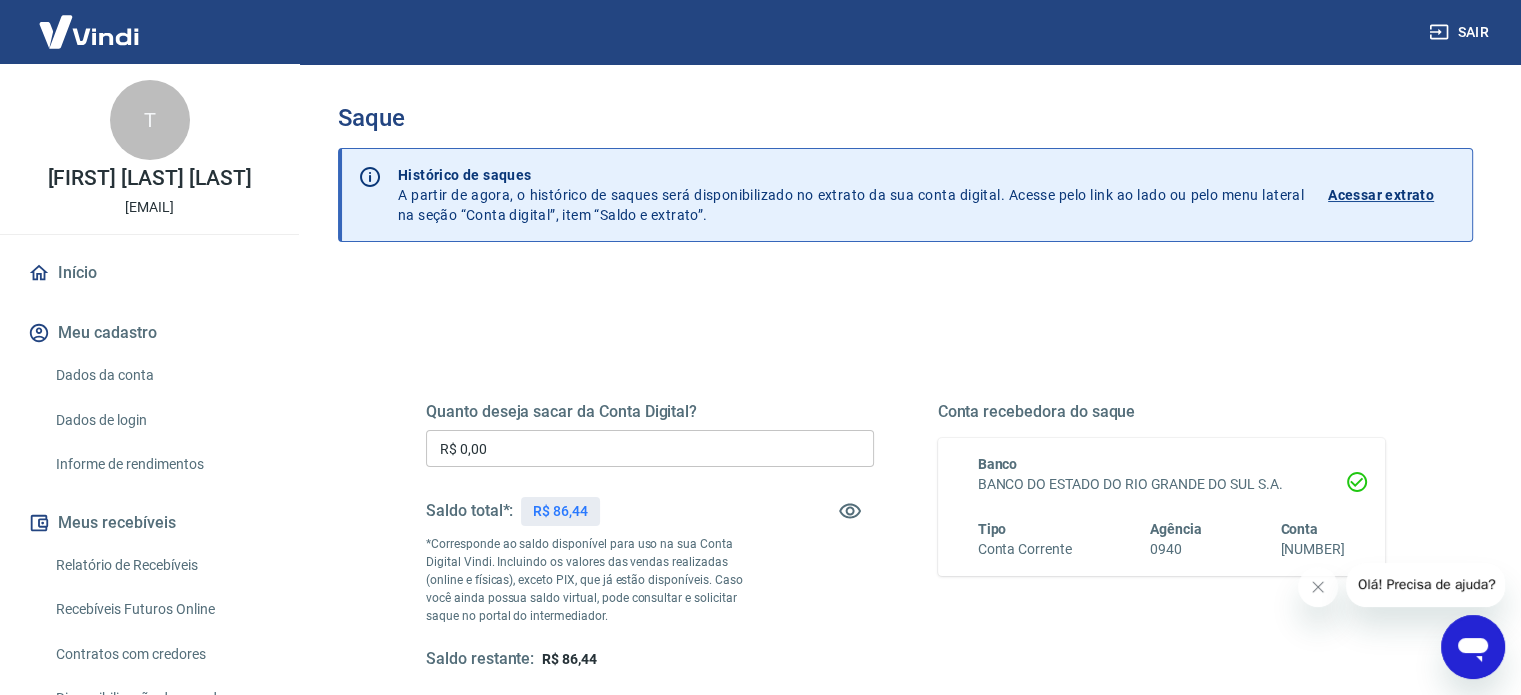 click on "R$ 0,00" at bounding box center [650, 448] 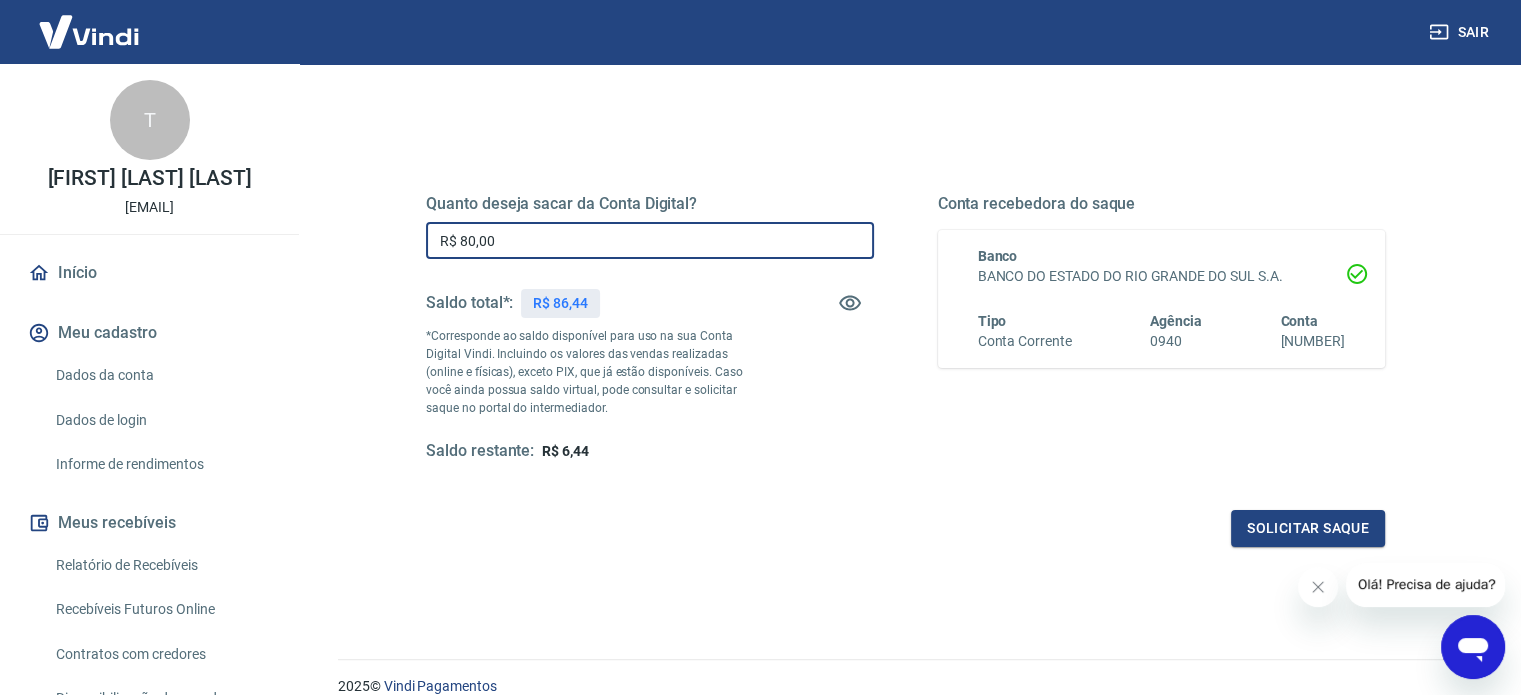 scroll, scrollTop: 204, scrollLeft: 0, axis: vertical 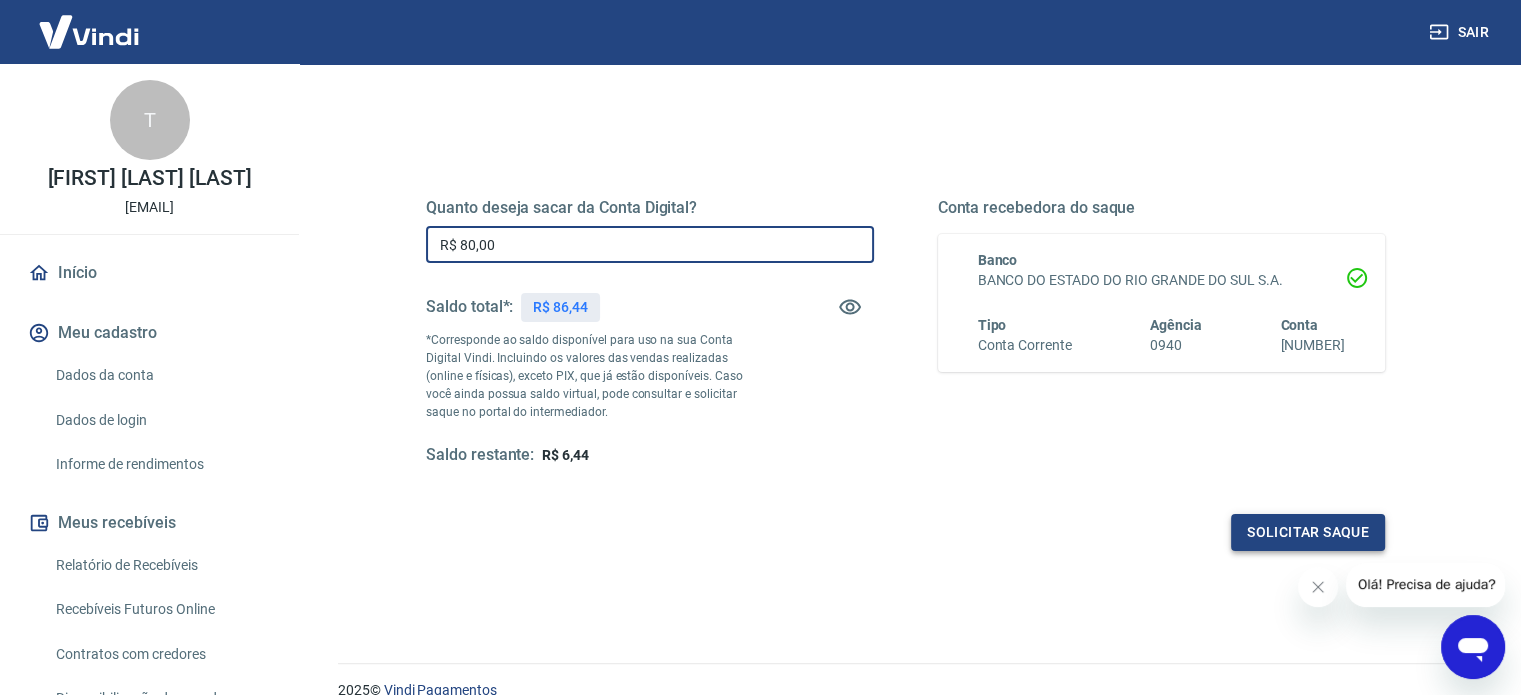 type on "R$ 80,00" 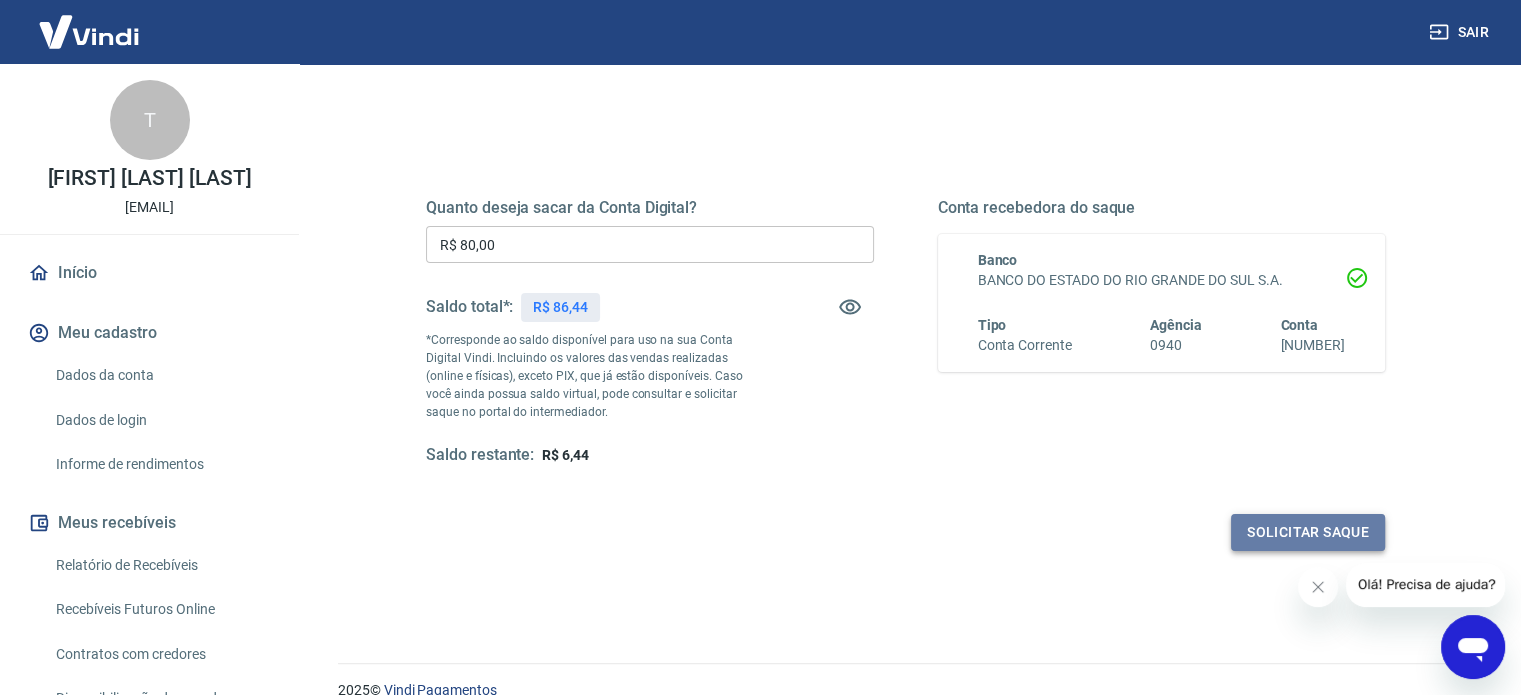 click on "Solicitar saque" at bounding box center [1308, 532] 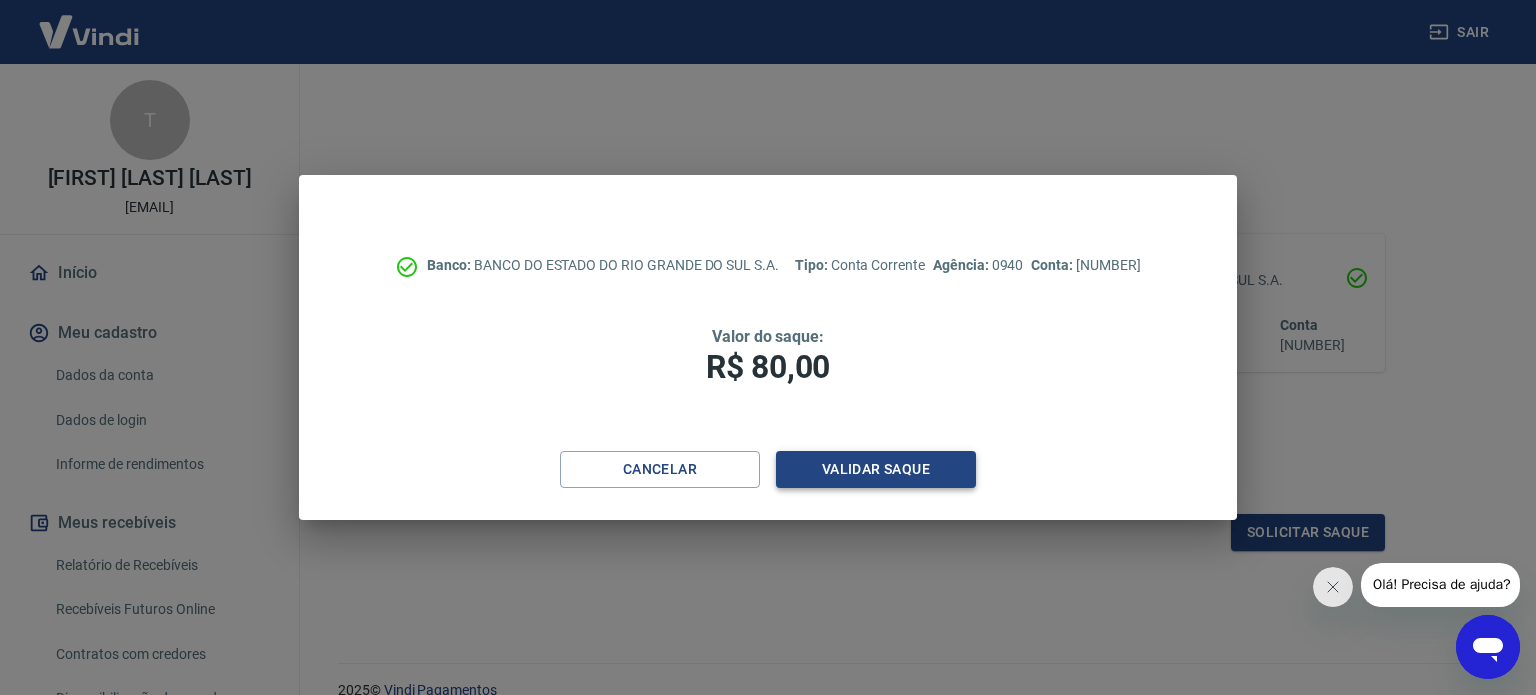 click on "Validar saque" at bounding box center (876, 469) 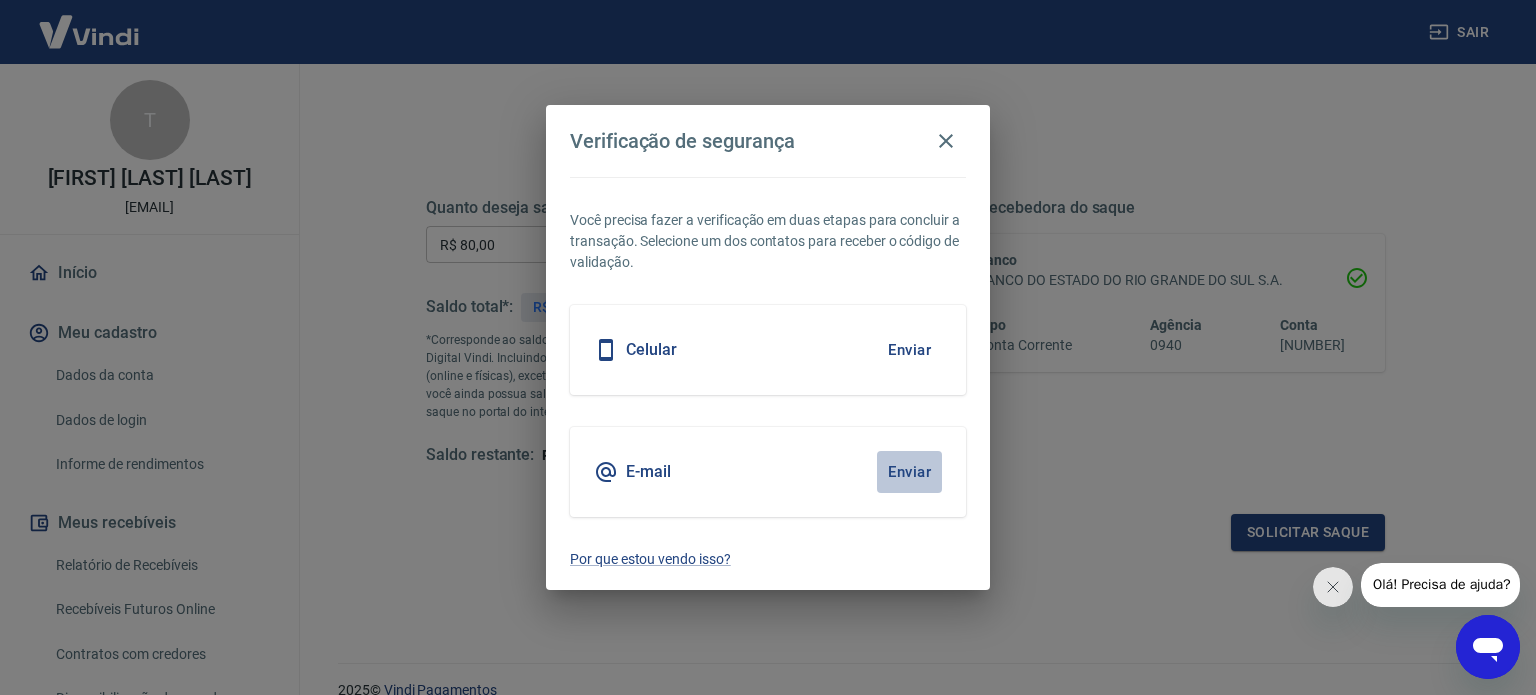 click on "Enviar" at bounding box center [909, 472] 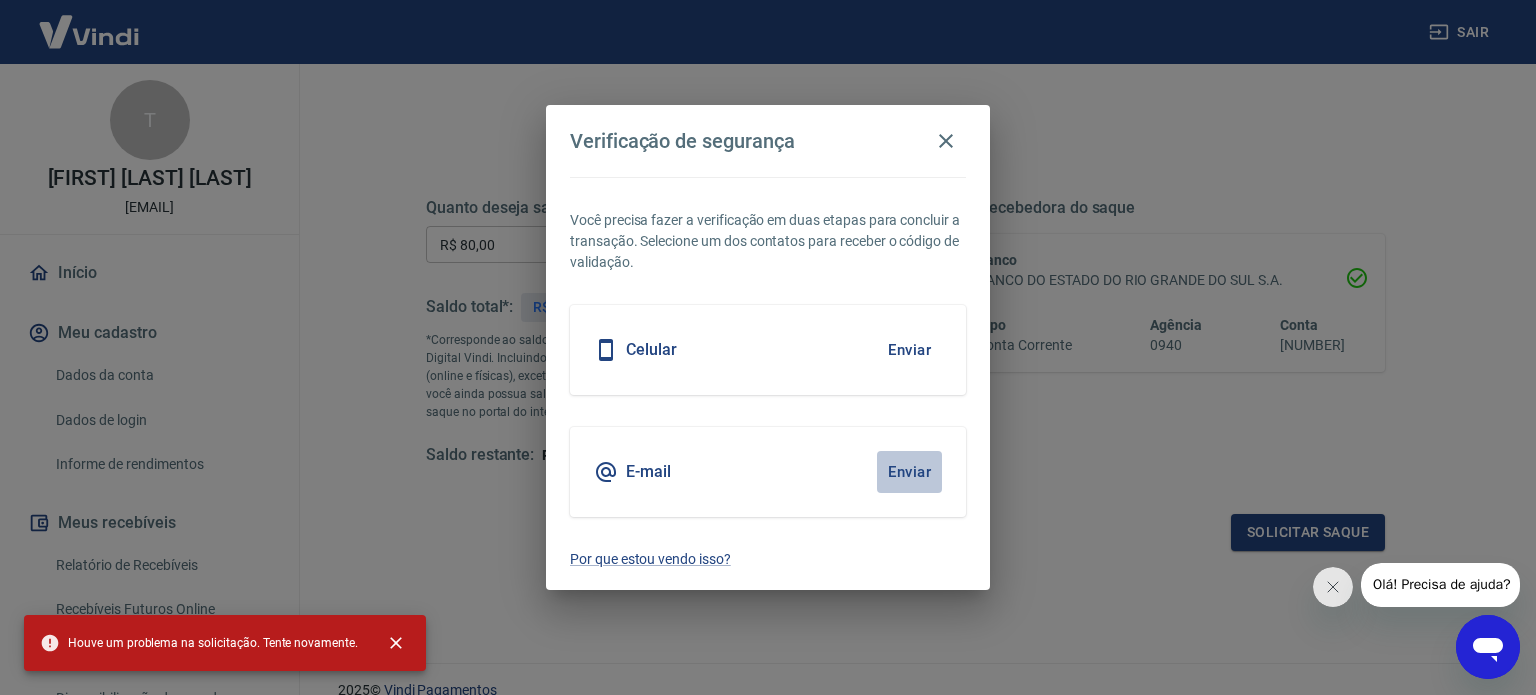 click on "Enviar" at bounding box center (909, 472) 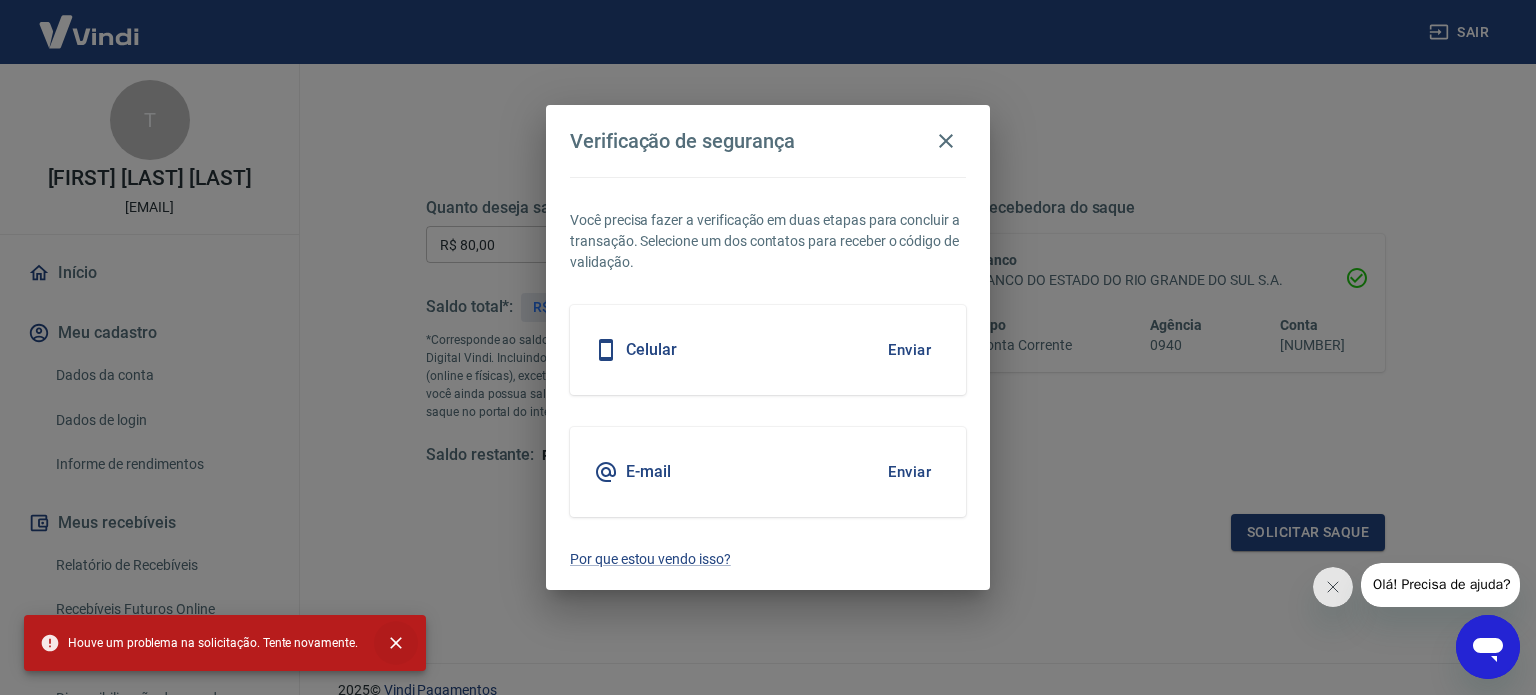 click 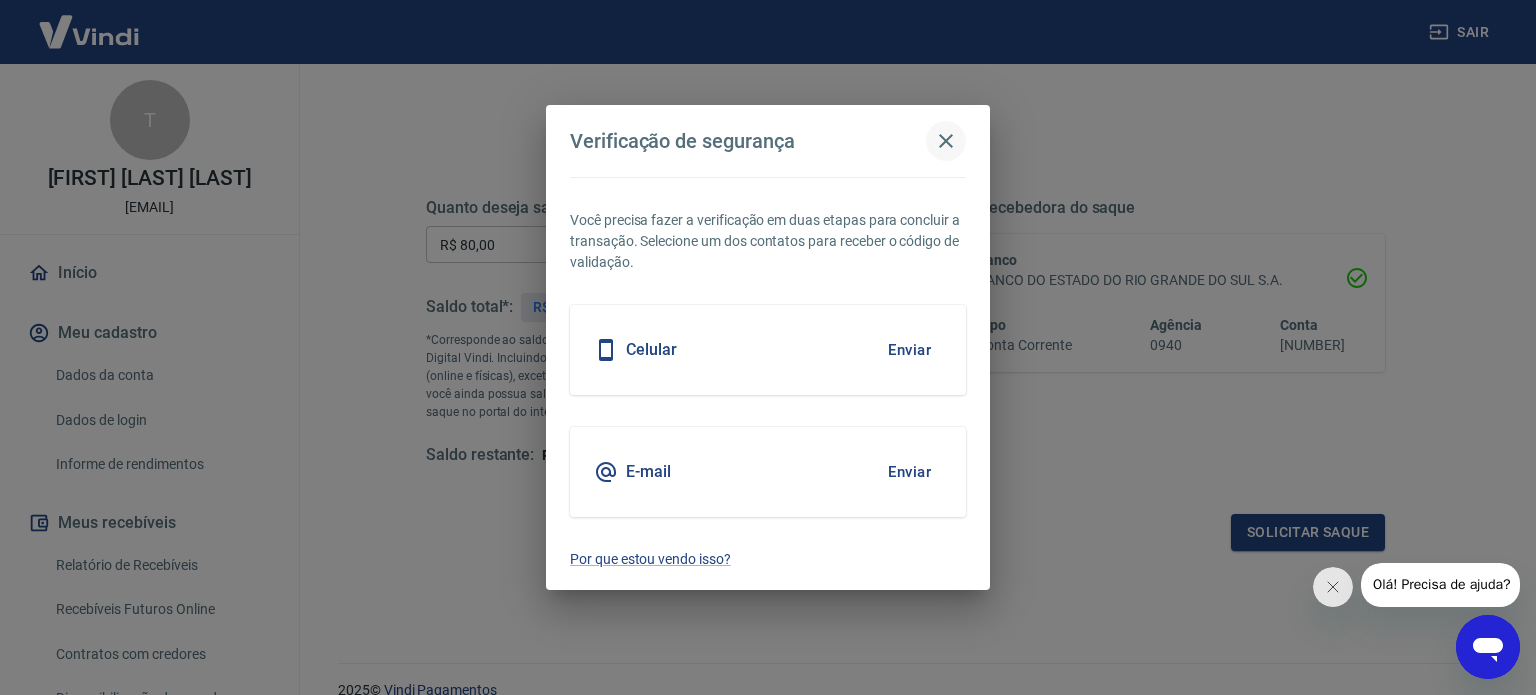 click 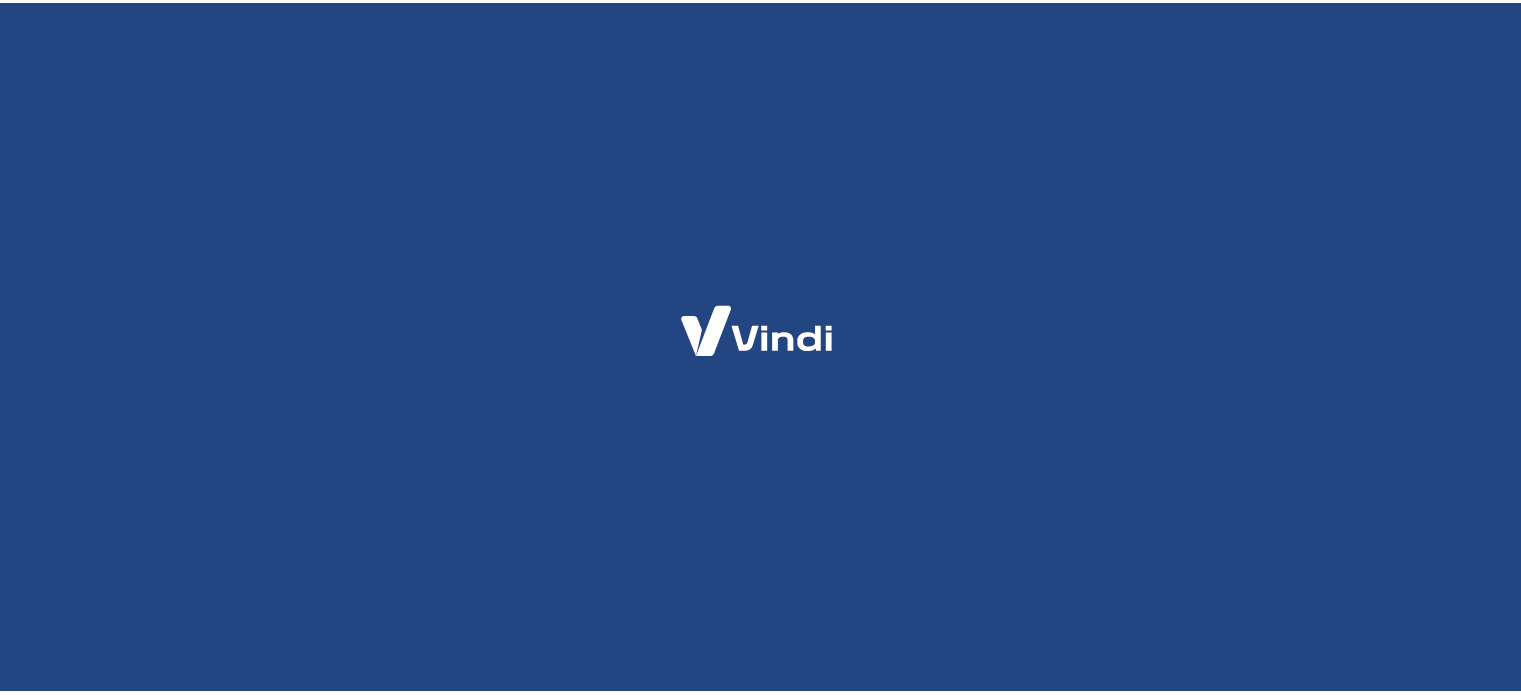 scroll, scrollTop: 0, scrollLeft: 0, axis: both 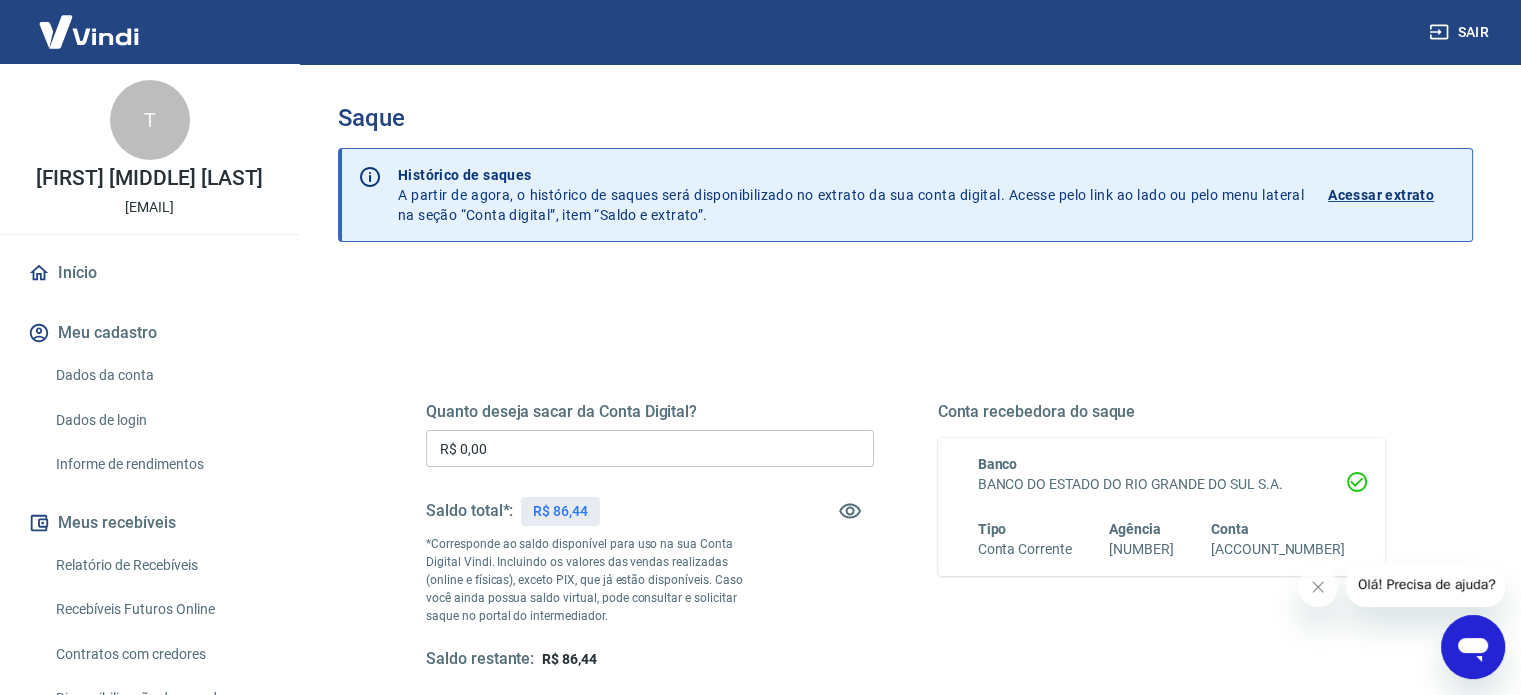 click on "R$ 0,00" at bounding box center (650, 448) 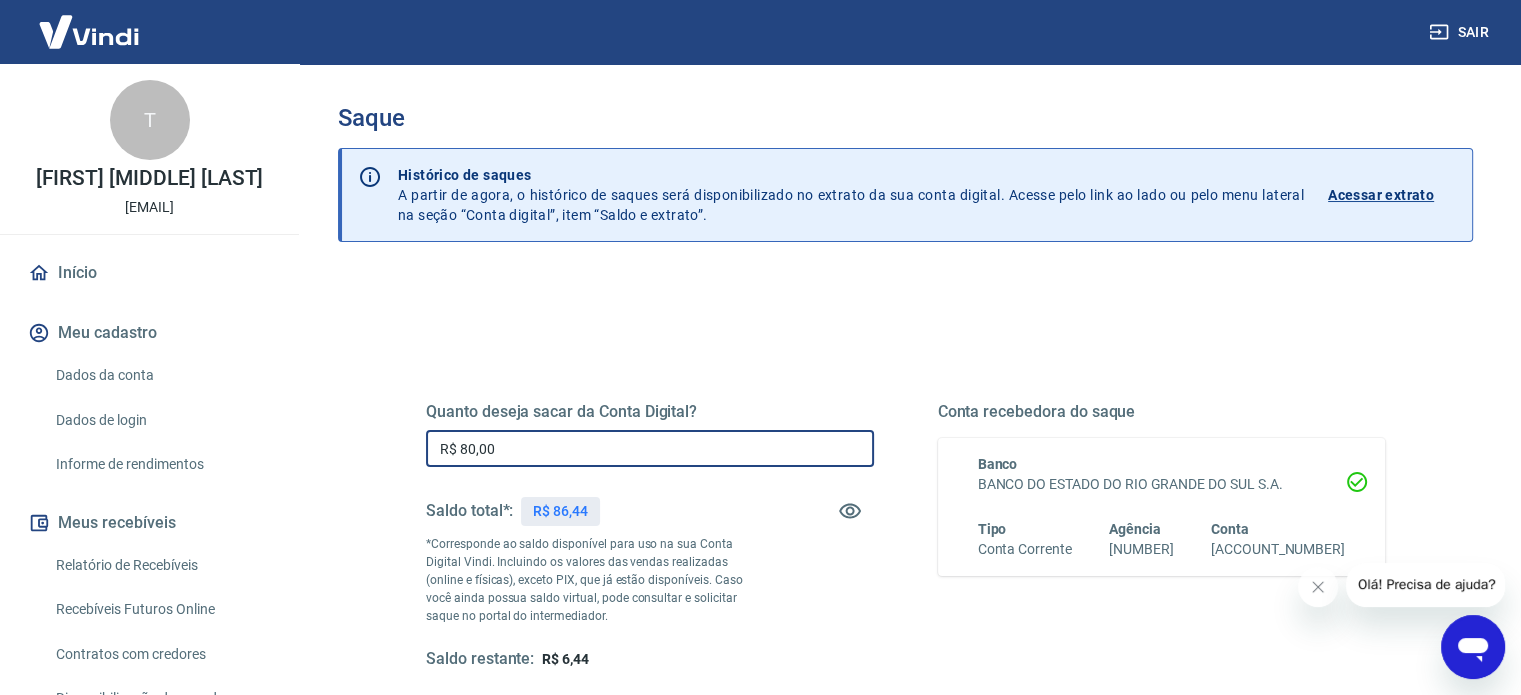 type on "R$ 80,00" 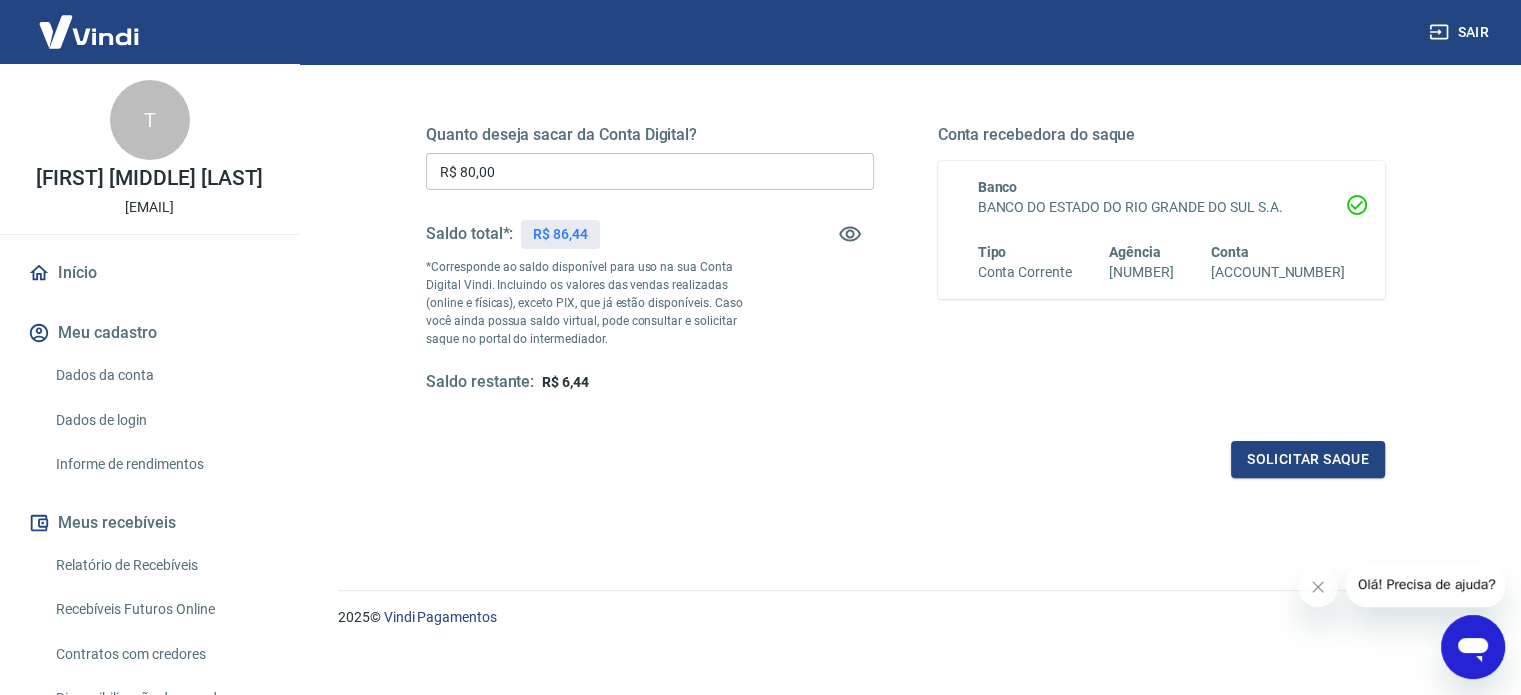 scroll, scrollTop: 280, scrollLeft: 0, axis: vertical 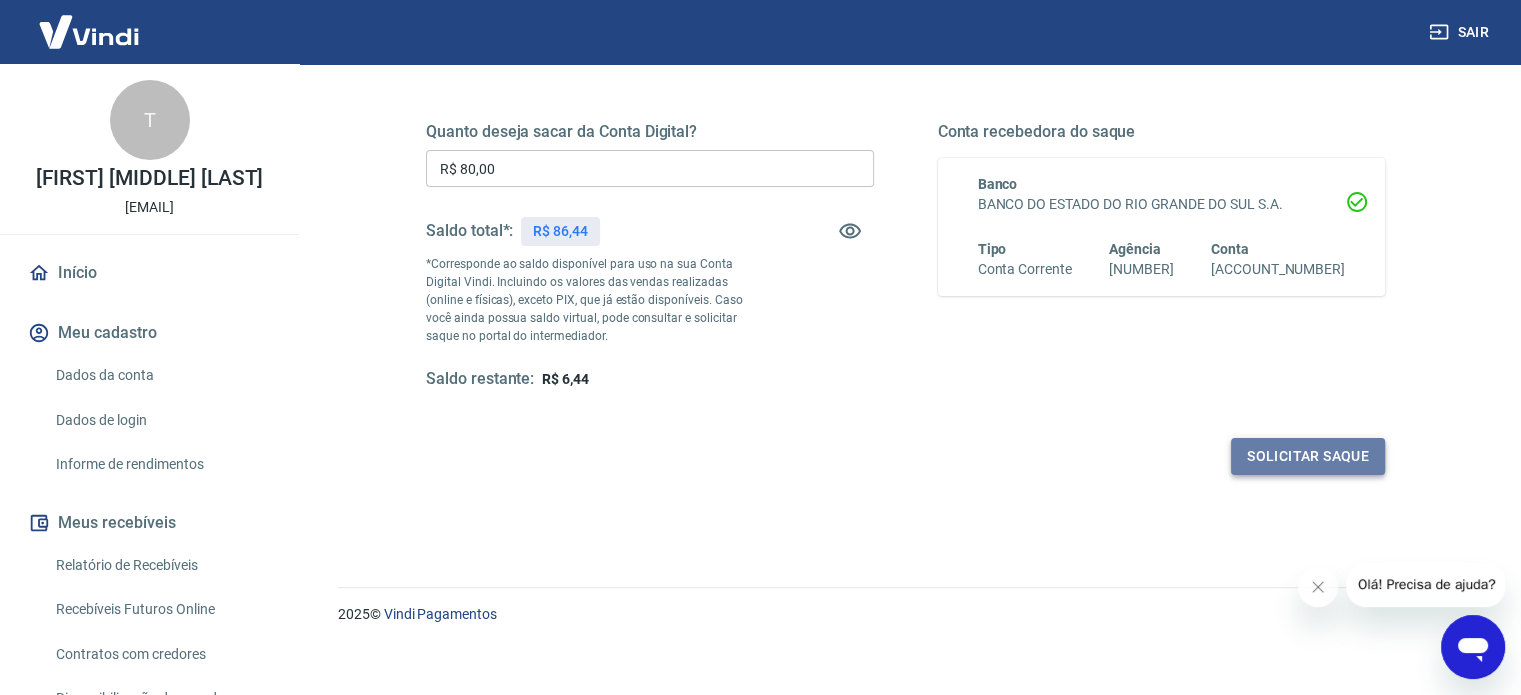 click on "Solicitar saque" at bounding box center (1308, 456) 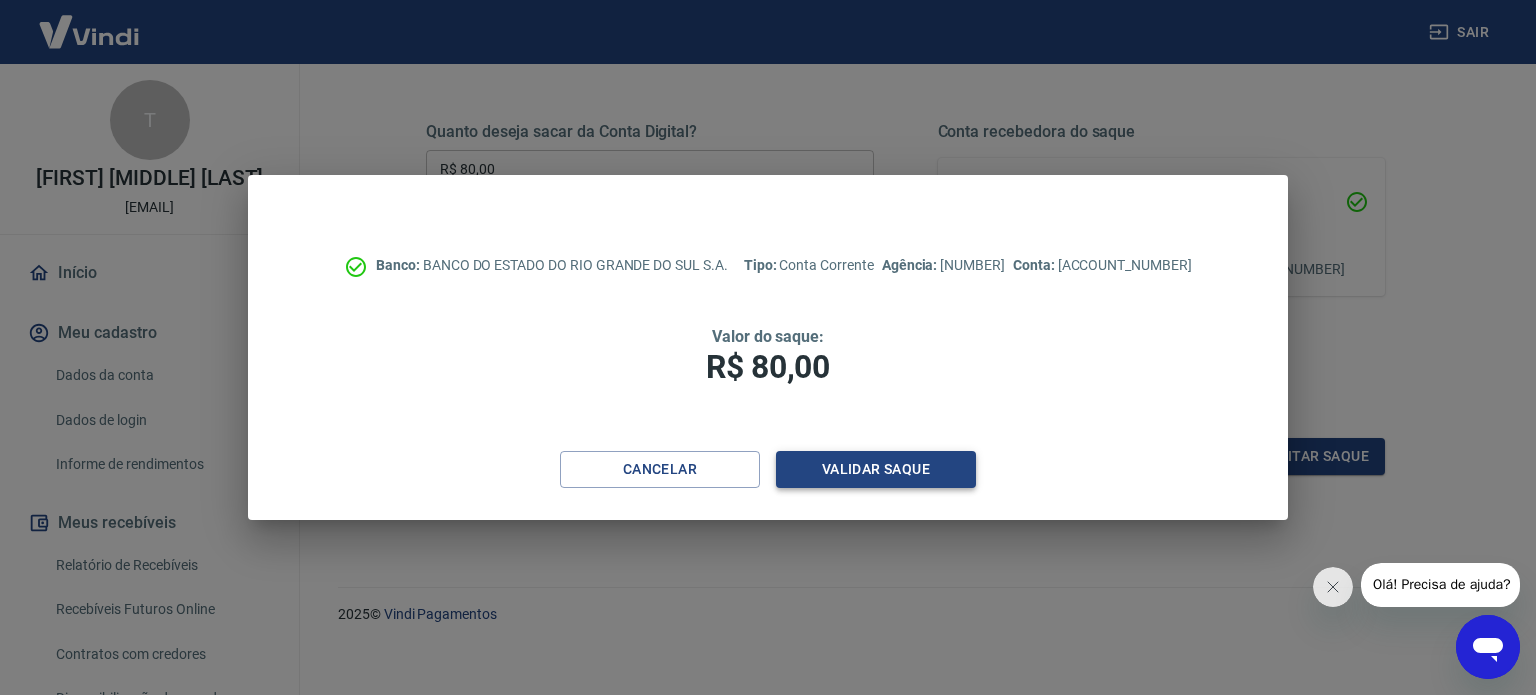 click on "Validar saque" at bounding box center (876, 469) 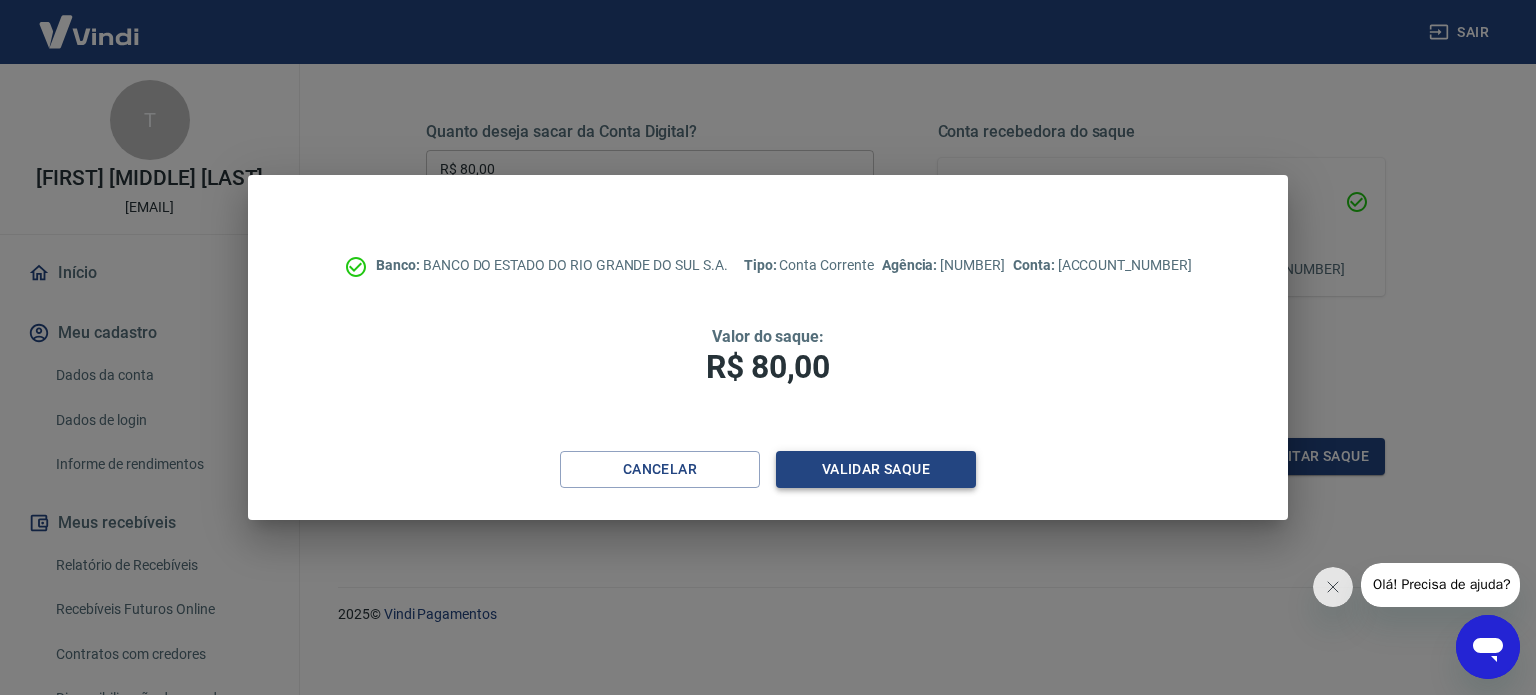 click on "Validar saque" at bounding box center [876, 469] 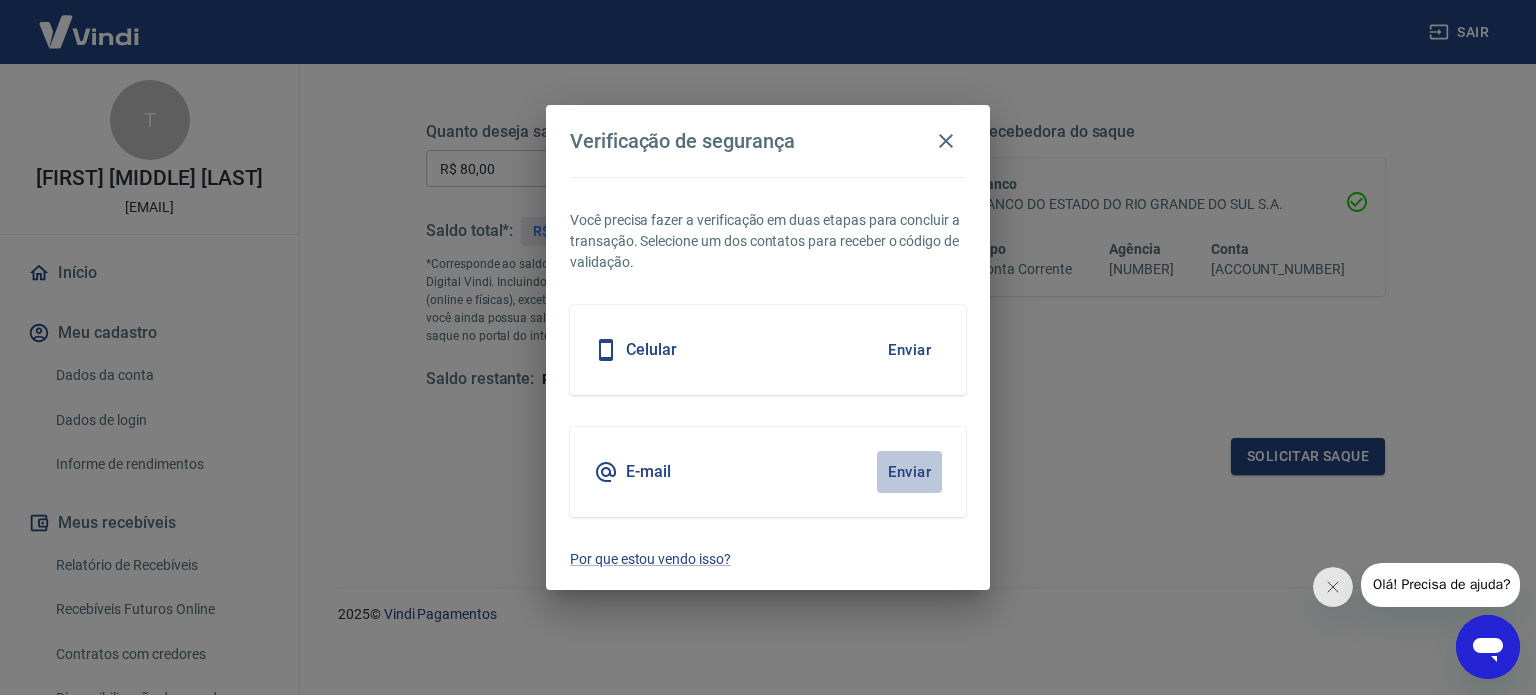 click on "Enviar" at bounding box center (909, 472) 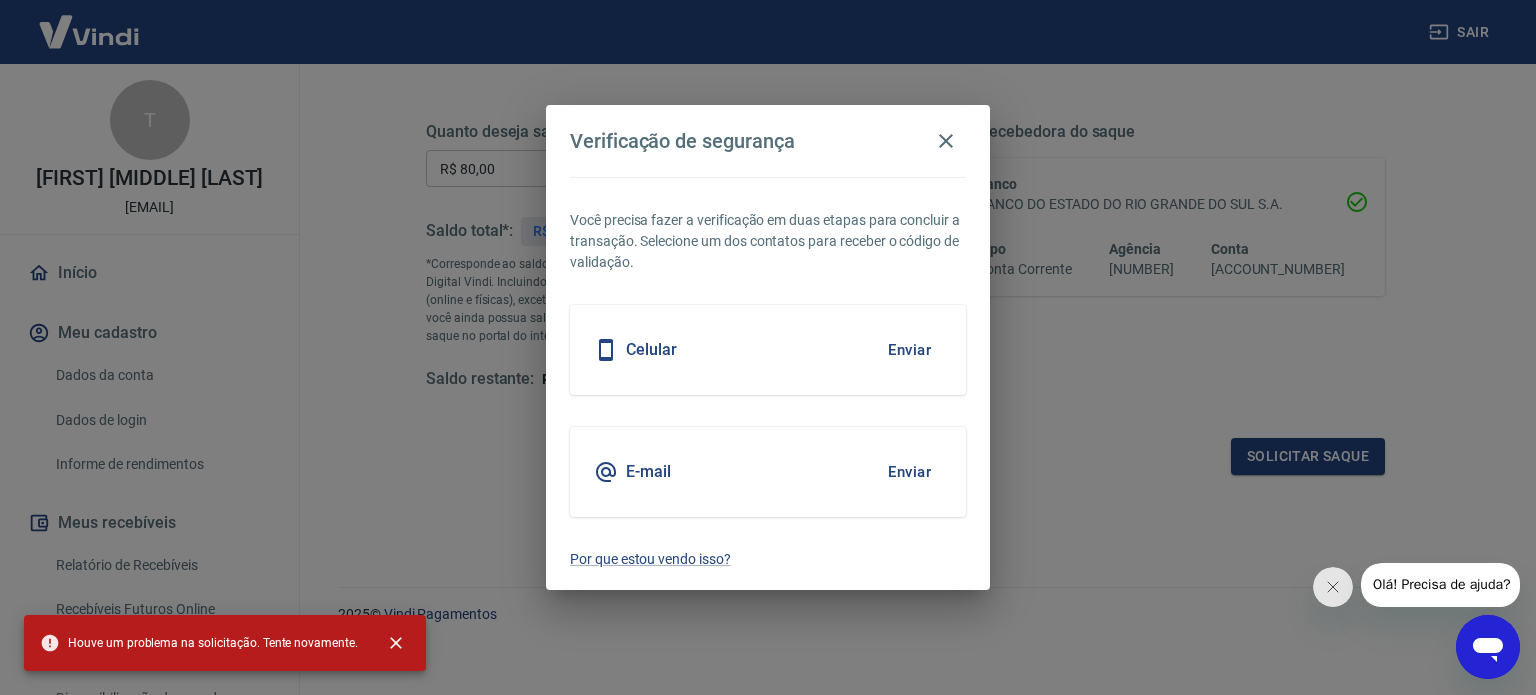 click on "Enviar" at bounding box center [909, 350] 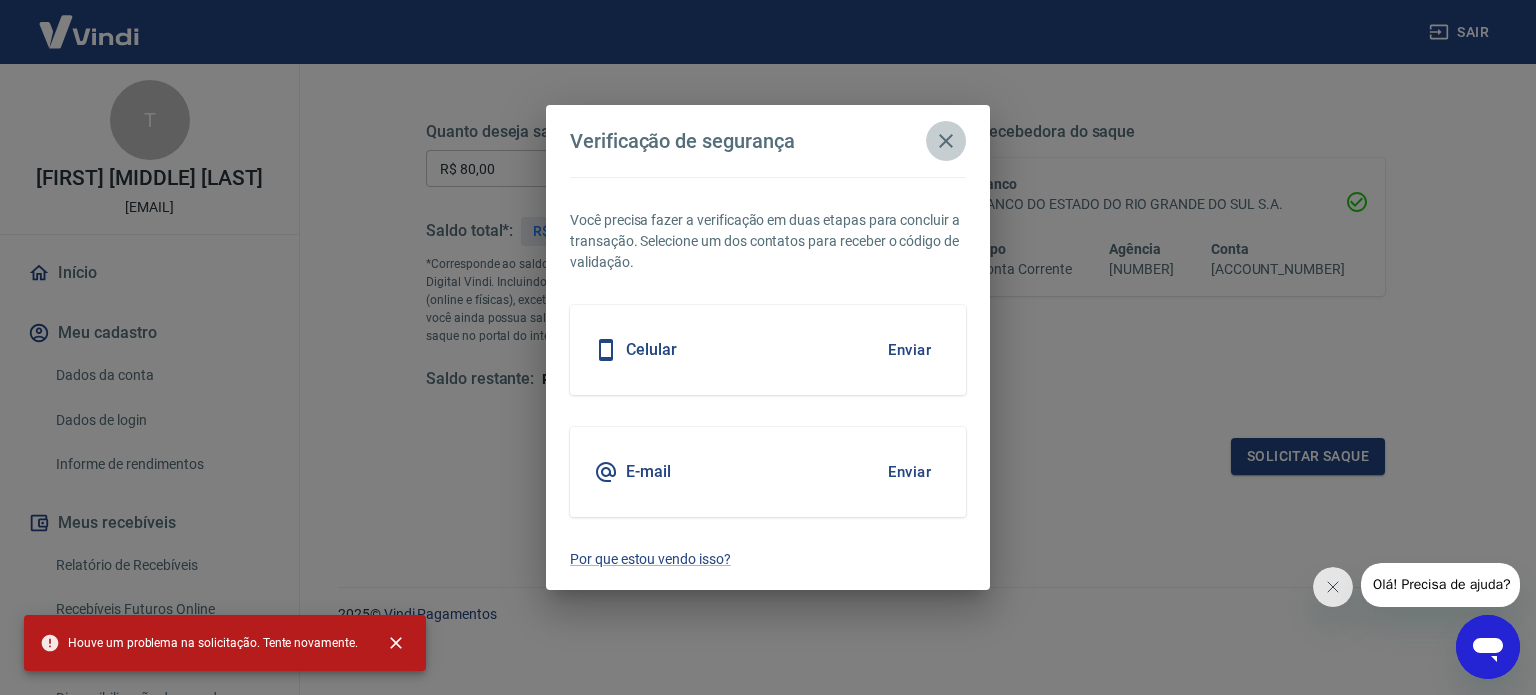 click 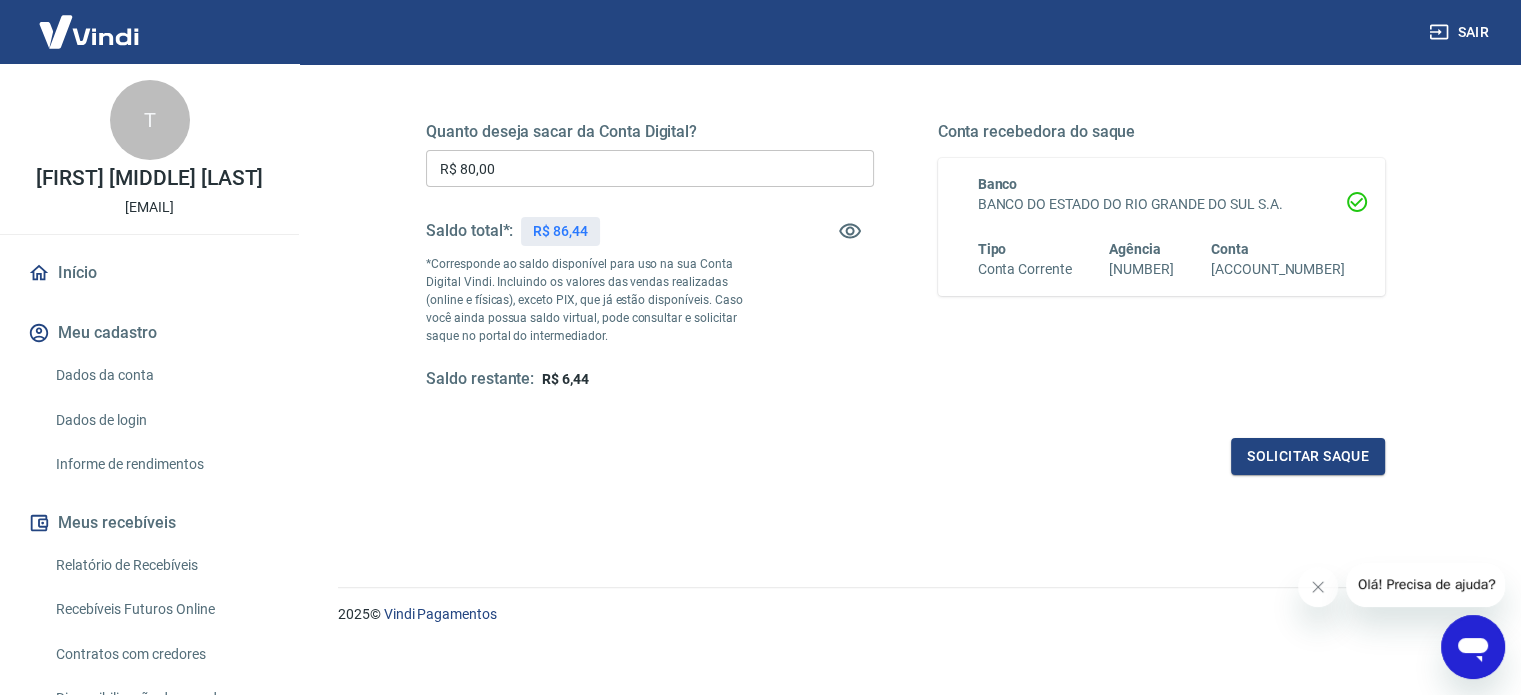 type 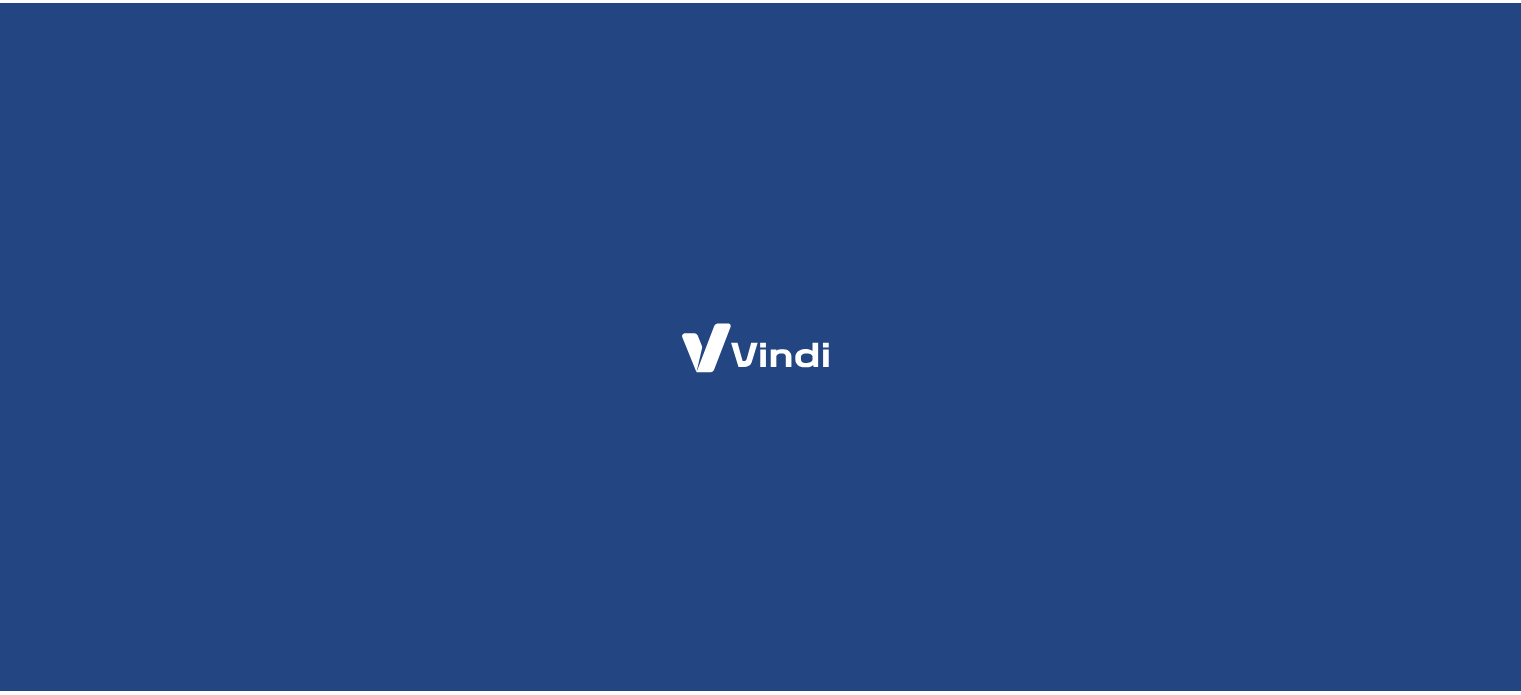 scroll, scrollTop: 0, scrollLeft: 0, axis: both 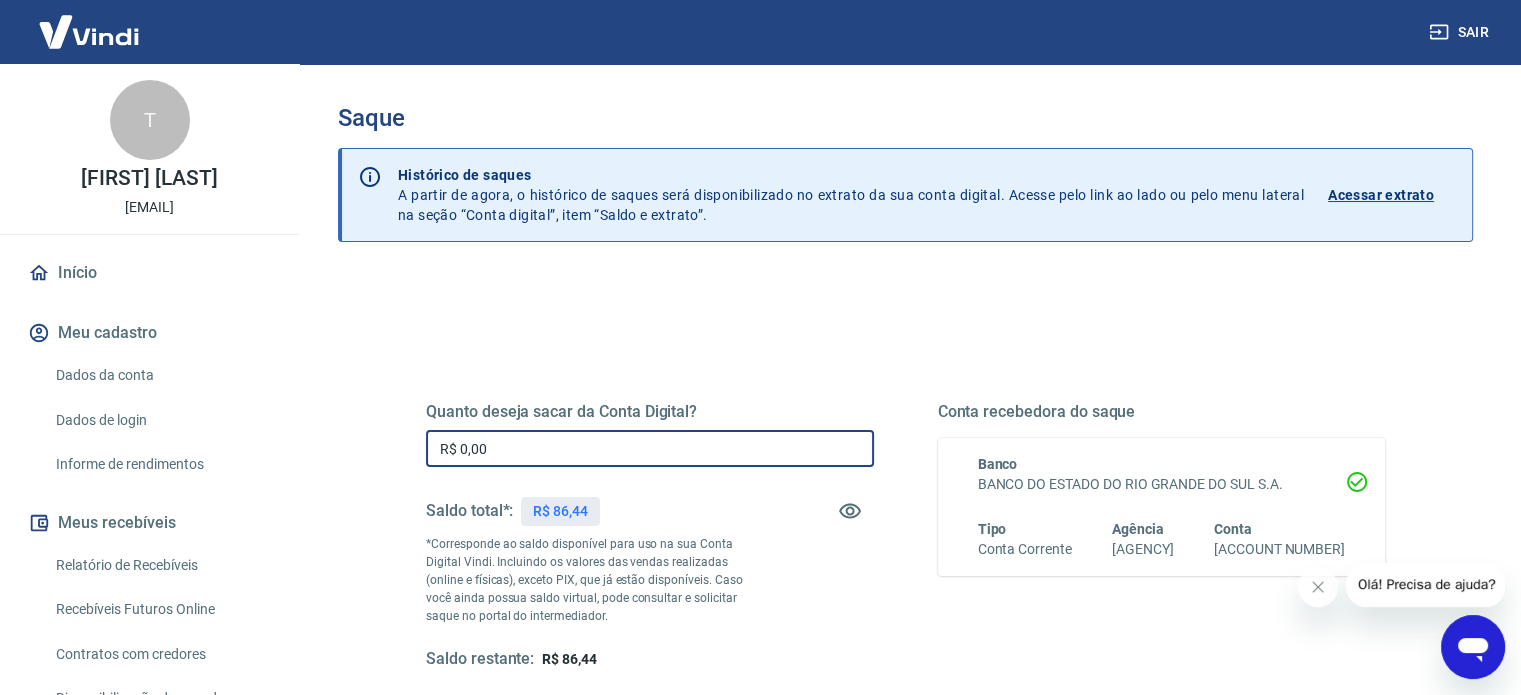 click on "R$ 0,00" at bounding box center (650, 448) 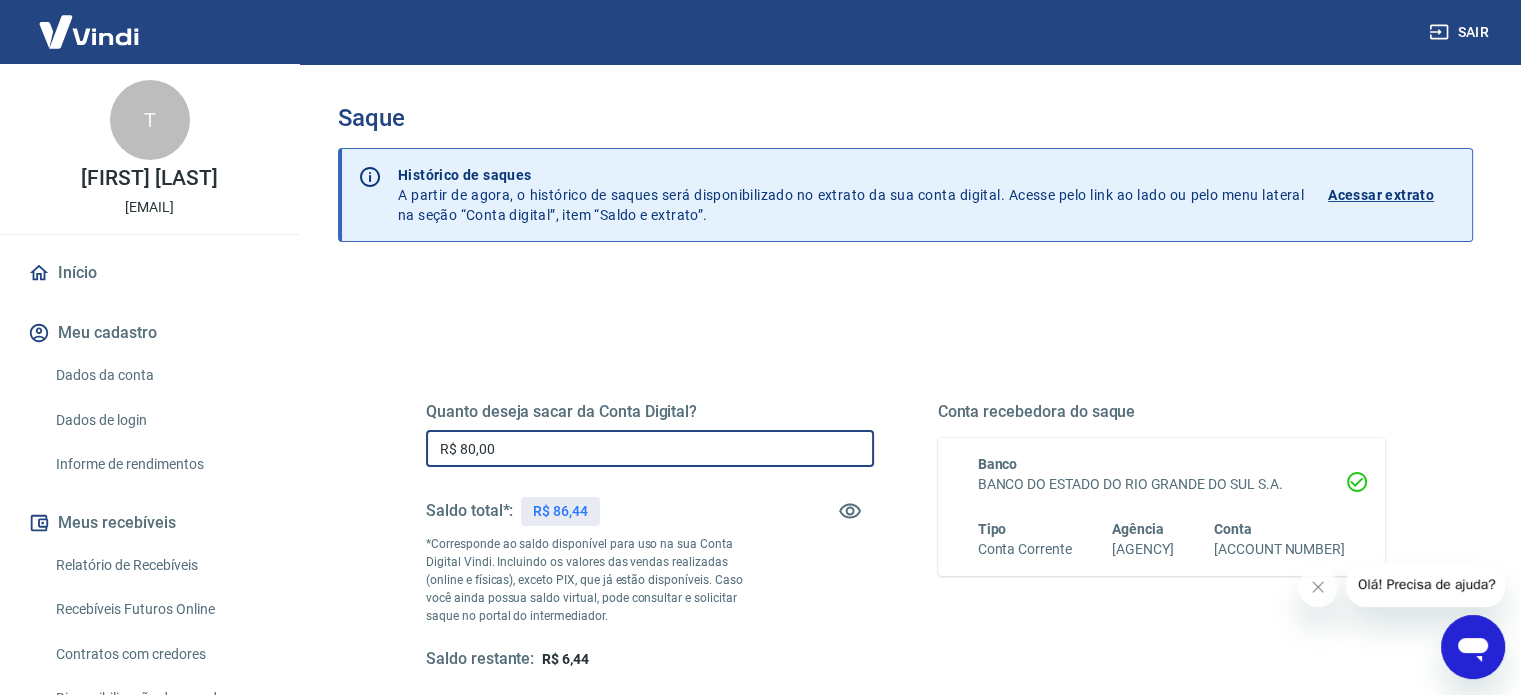type on "R$ 80,00" 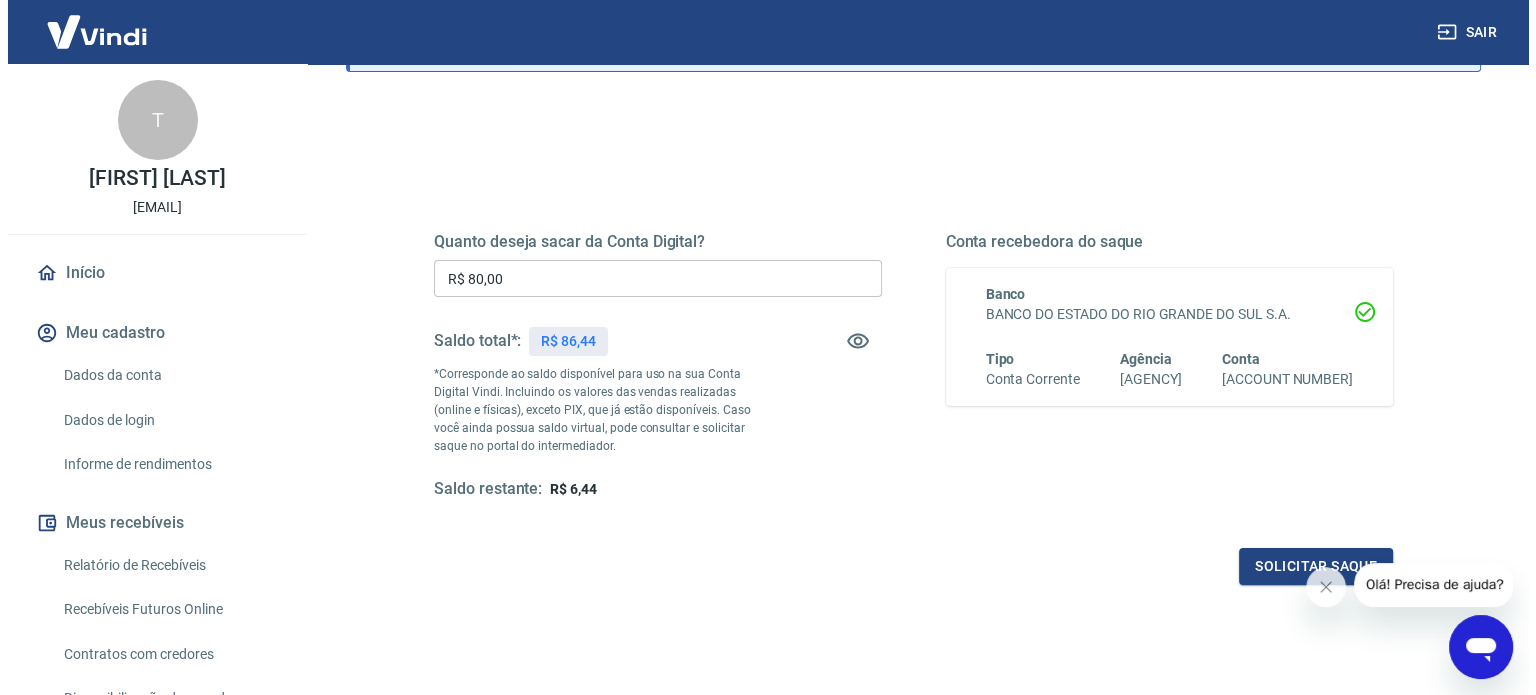 scroll, scrollTop: 176, scrollLeft: 0, axis: vertical 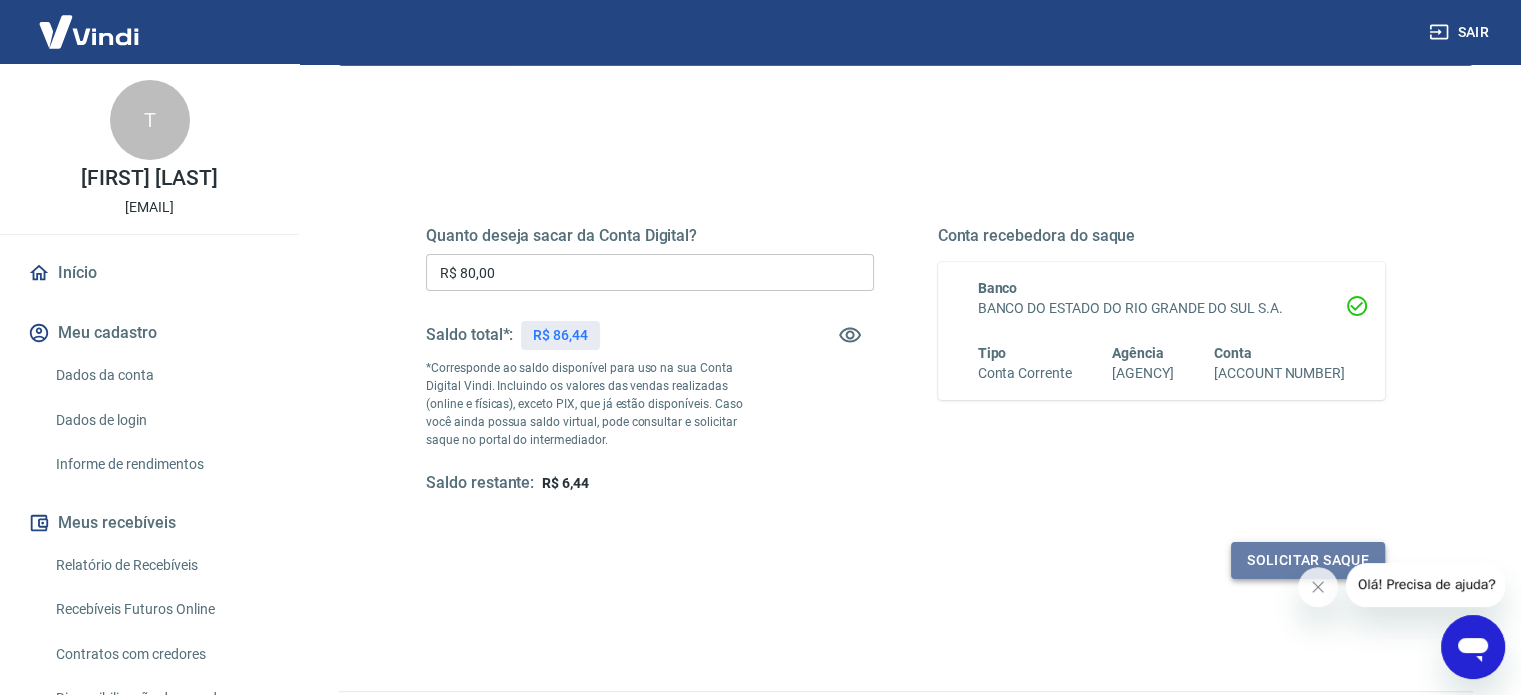 click on "Solicitar saque" at bounding box center (1308, 560) 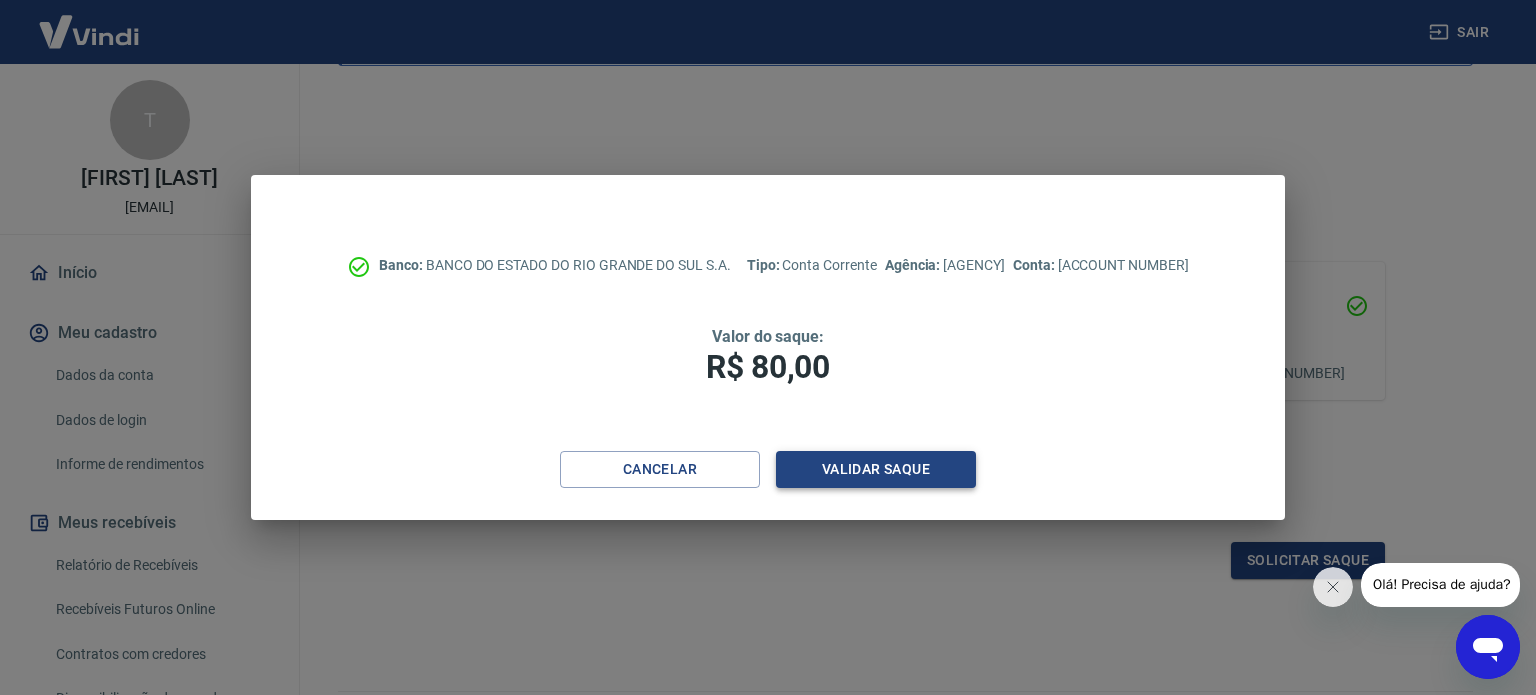 click on "Validar saque" at bounding box center (876, 469) 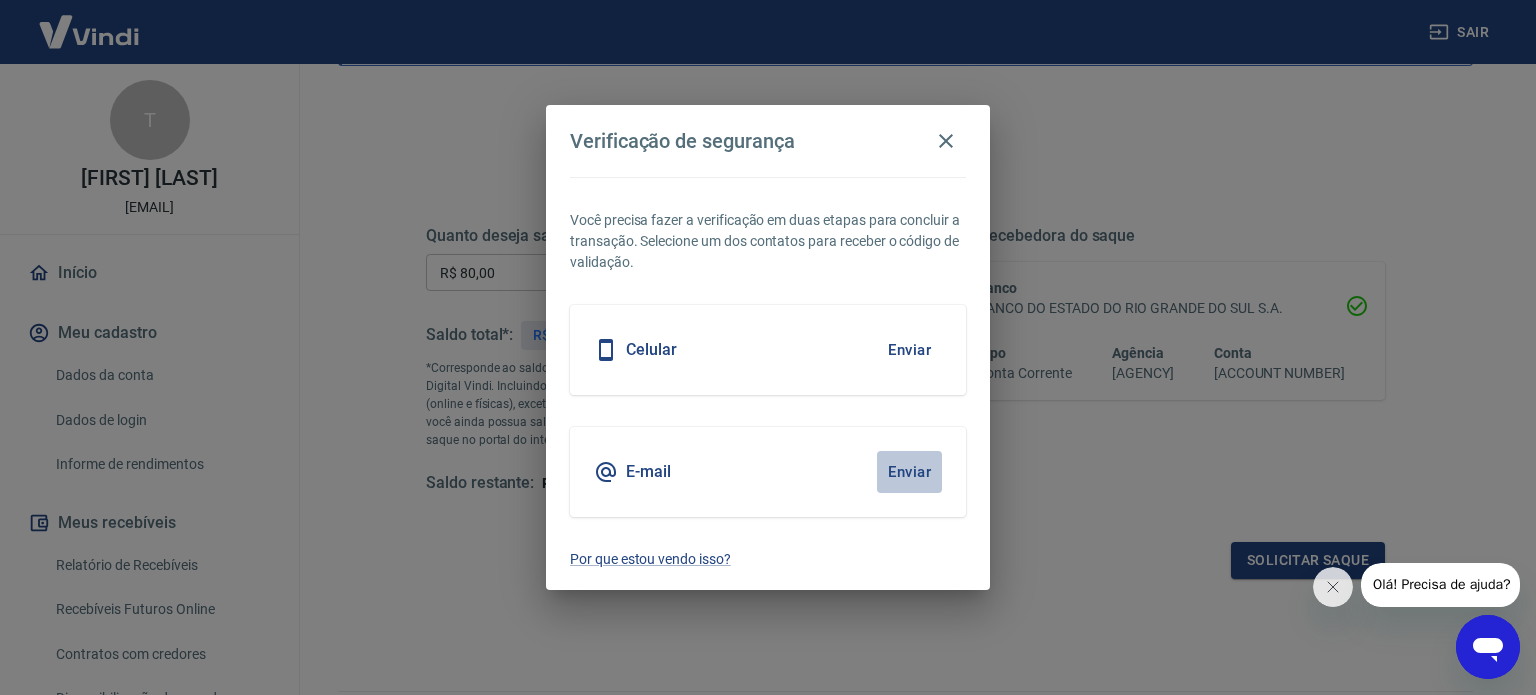 click on "Enviar" at bounding box center [909, 472] 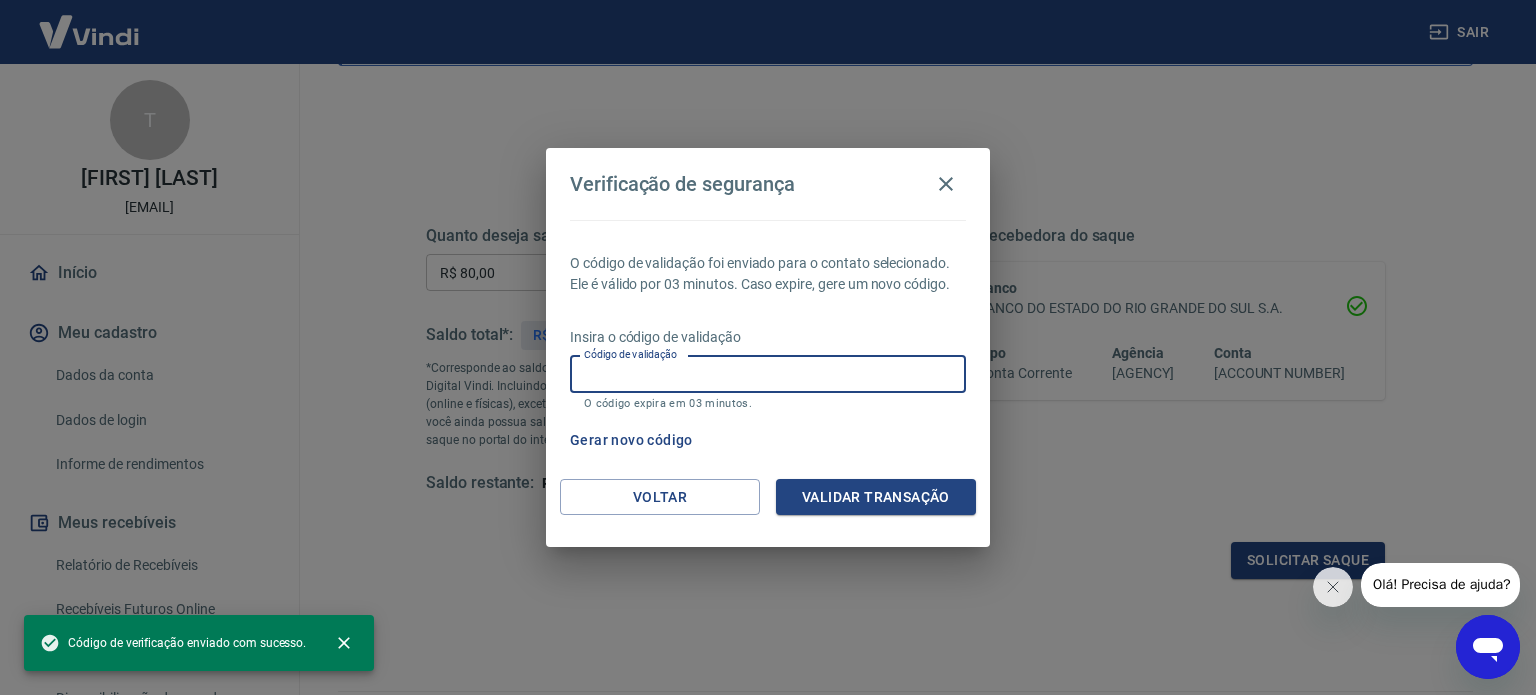 click on "Código de validação" at bounding box center [768, 374] 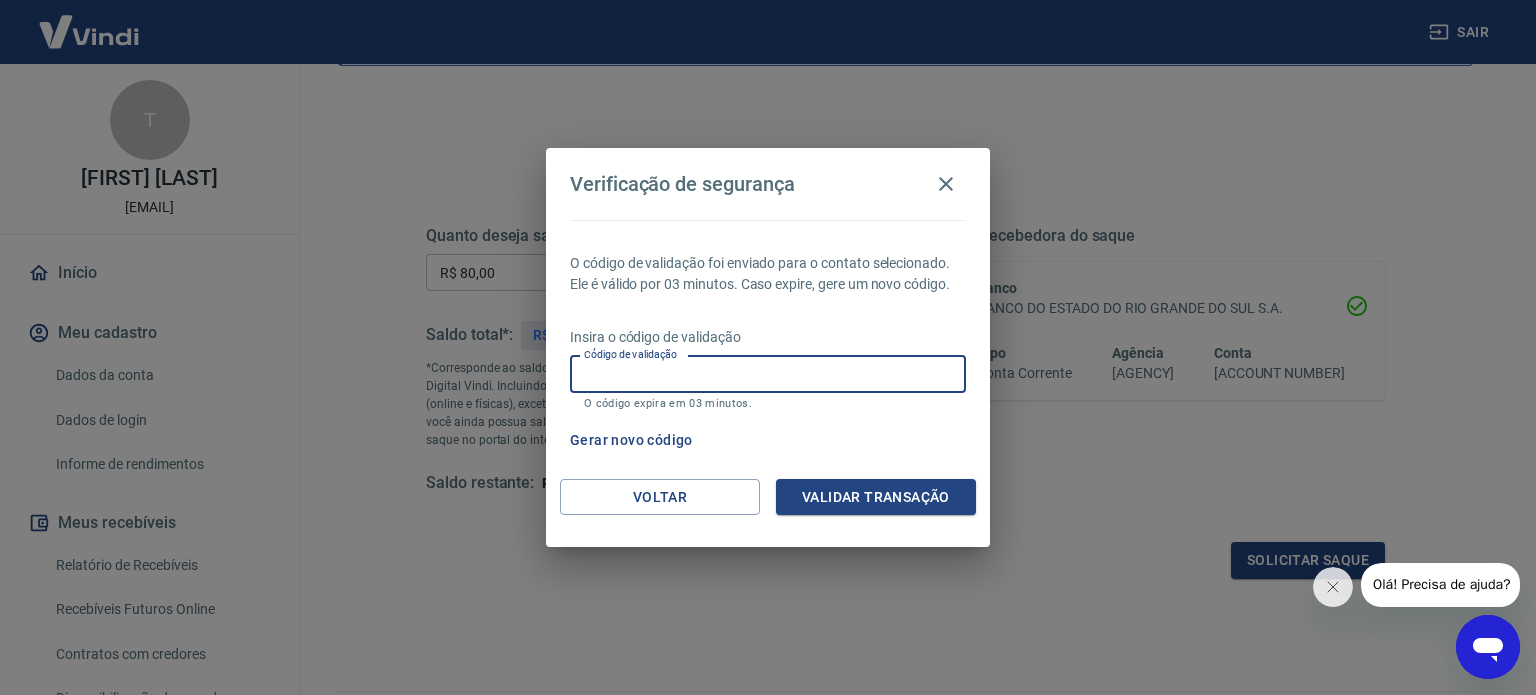 paste on "[CODE]" 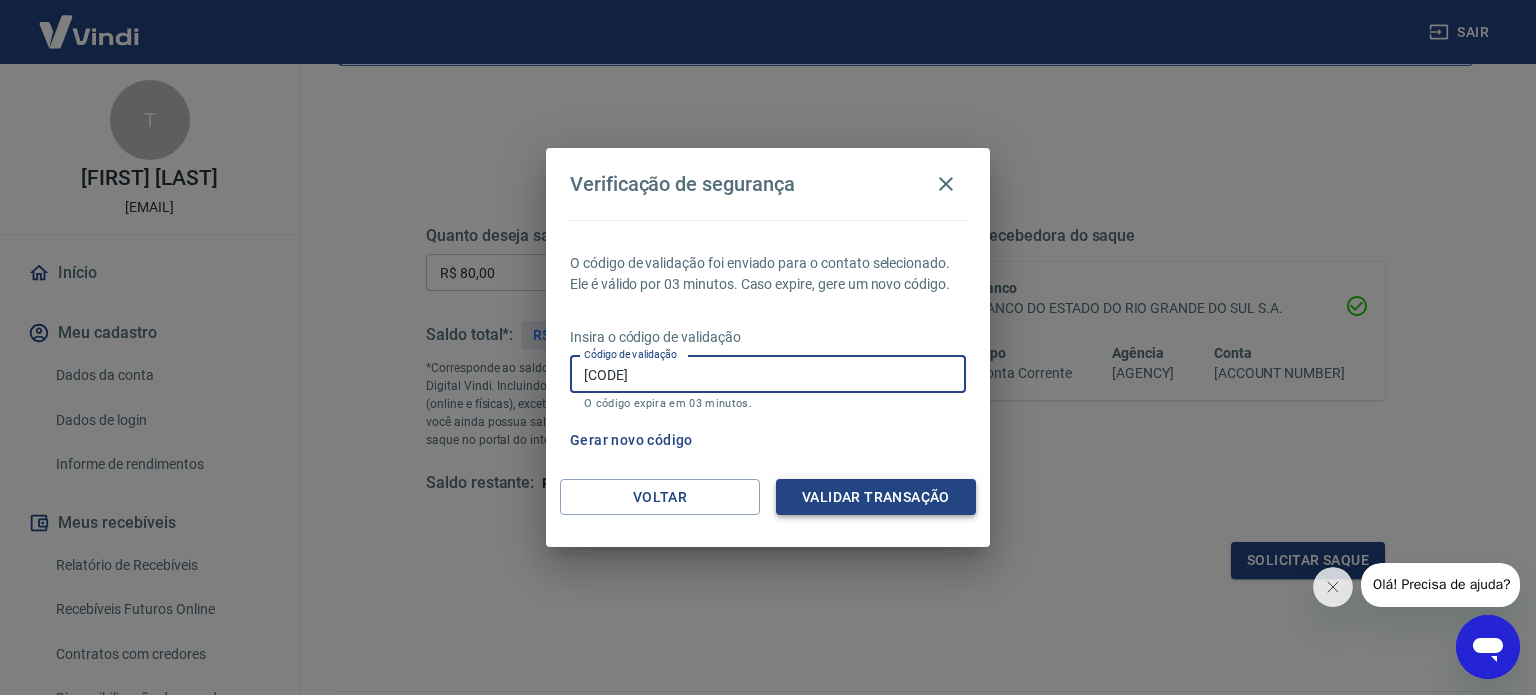 type on "[CODE]" 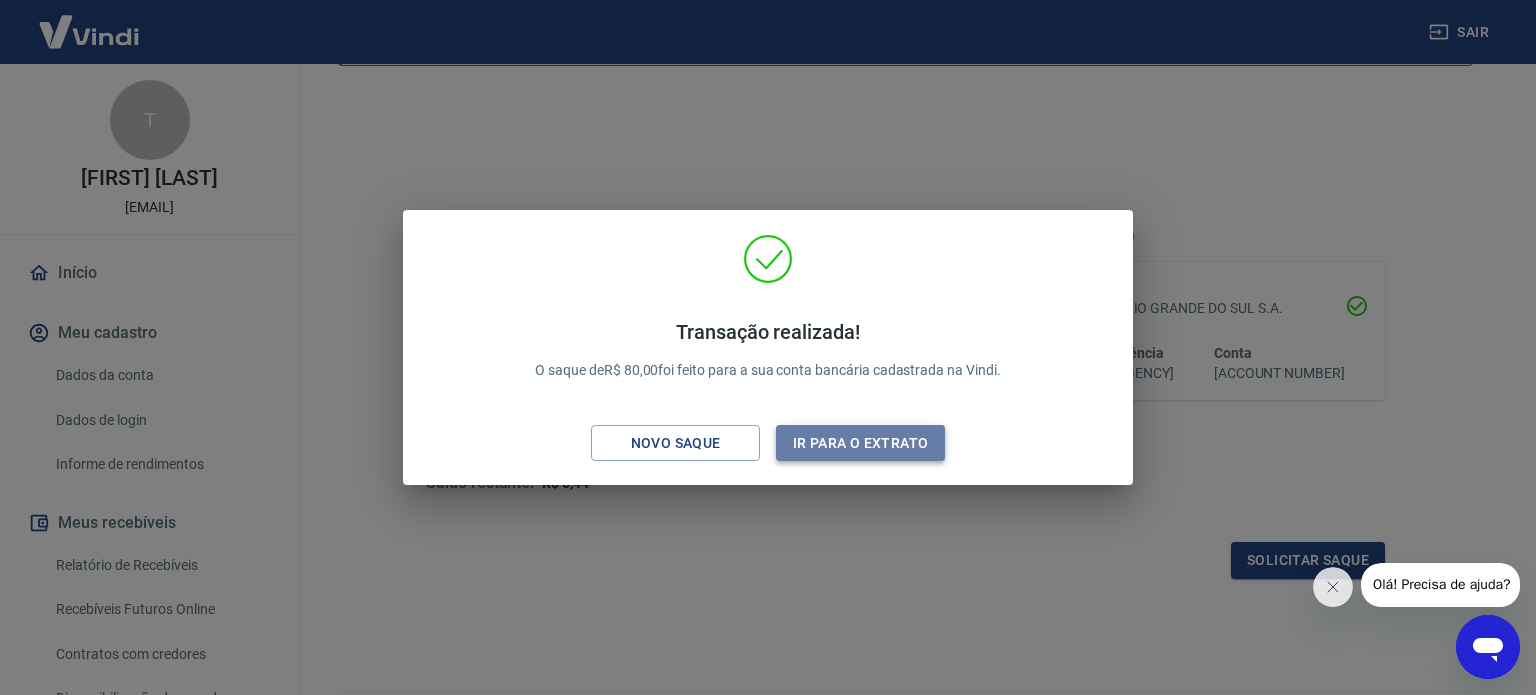 click on "Ir para o extrato" at bounding box center [860, 443] 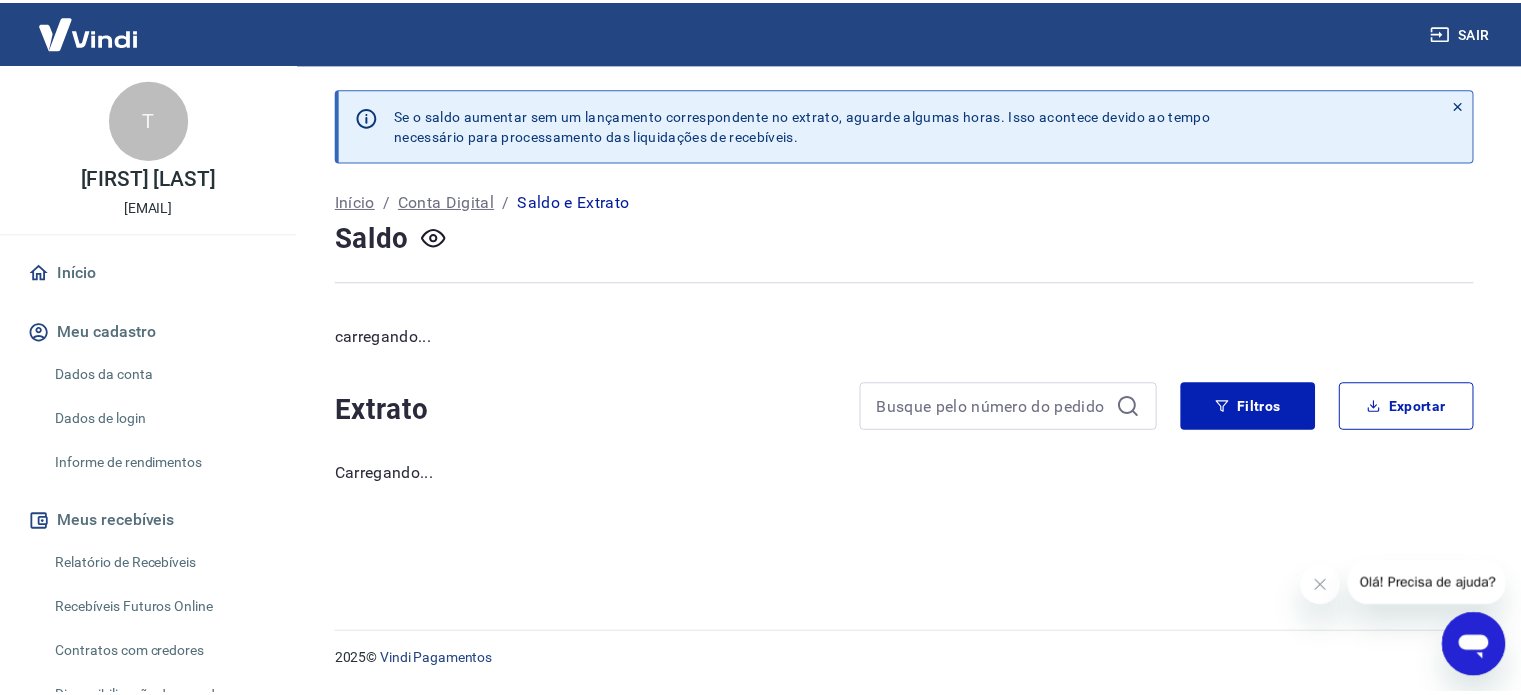 scroll, scrollTop: 0, scrollLeft: 0, axis: both 